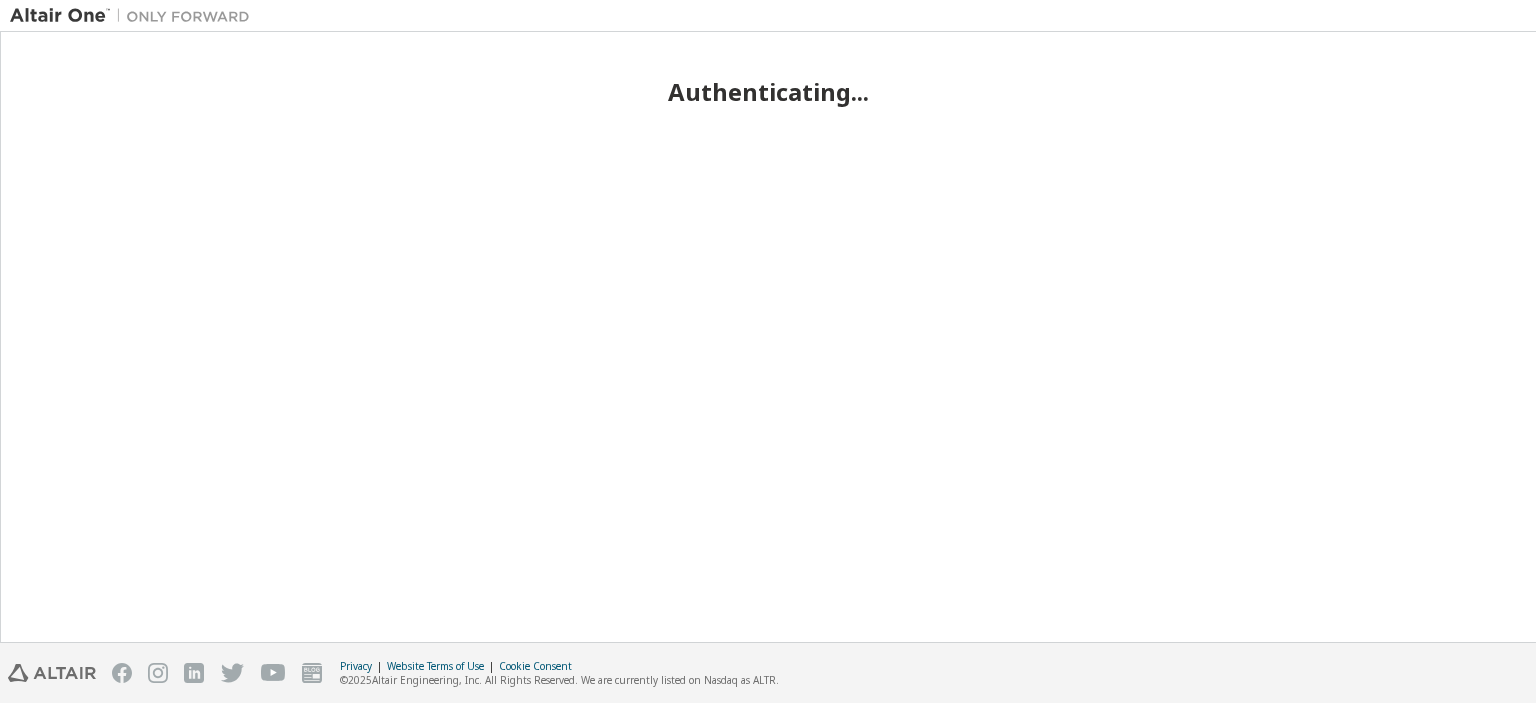 scroll, scrollTop: 0, scrollLeft: 0, axis: both 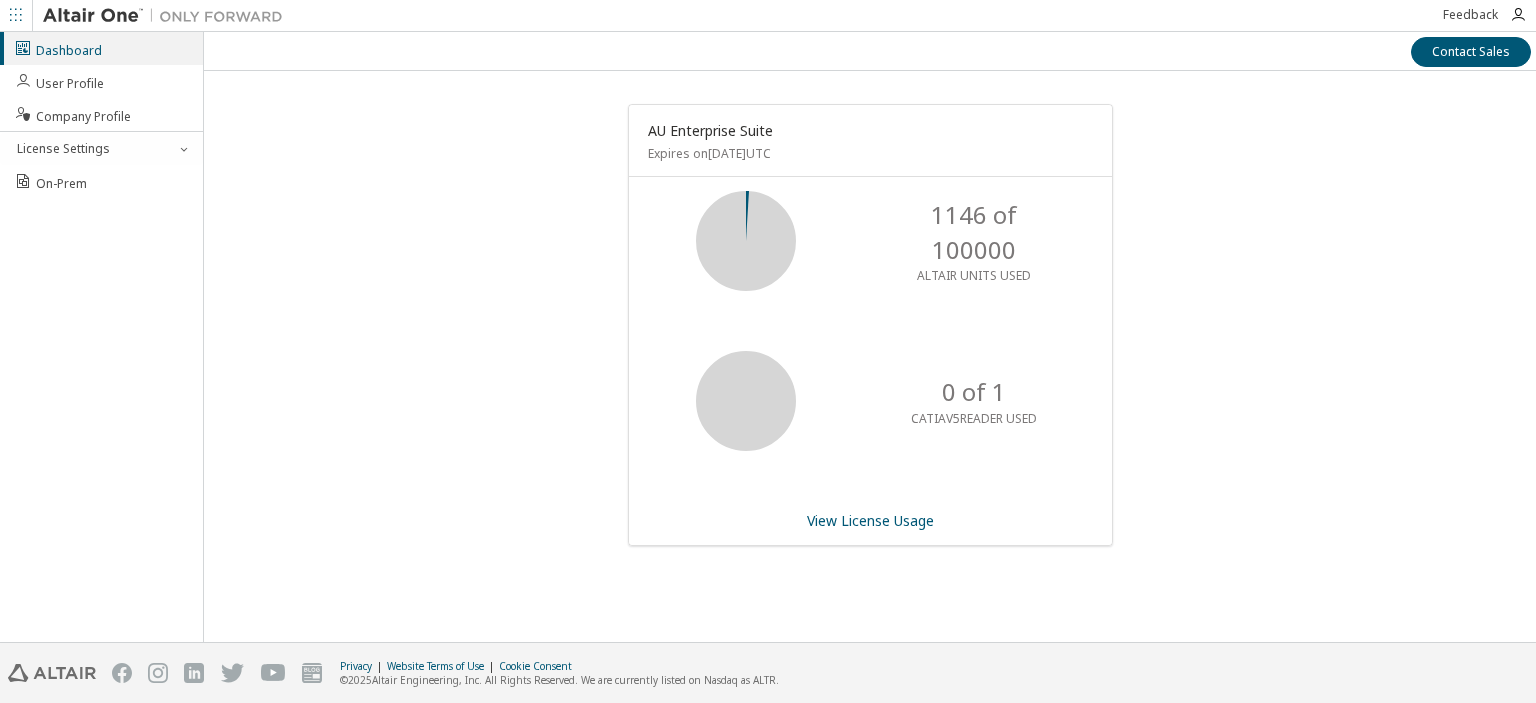 click 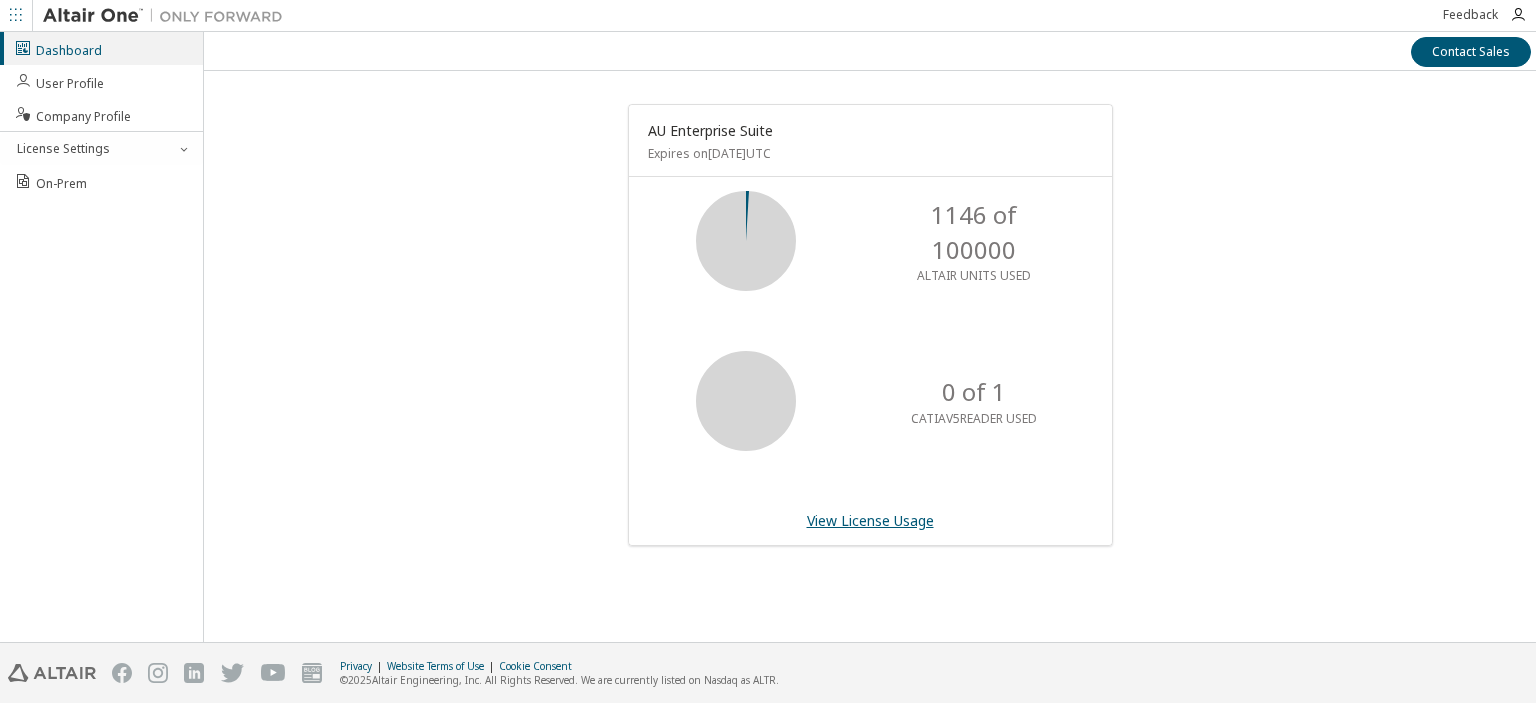 click on "View License Usage" at bounding box center [870, 520] 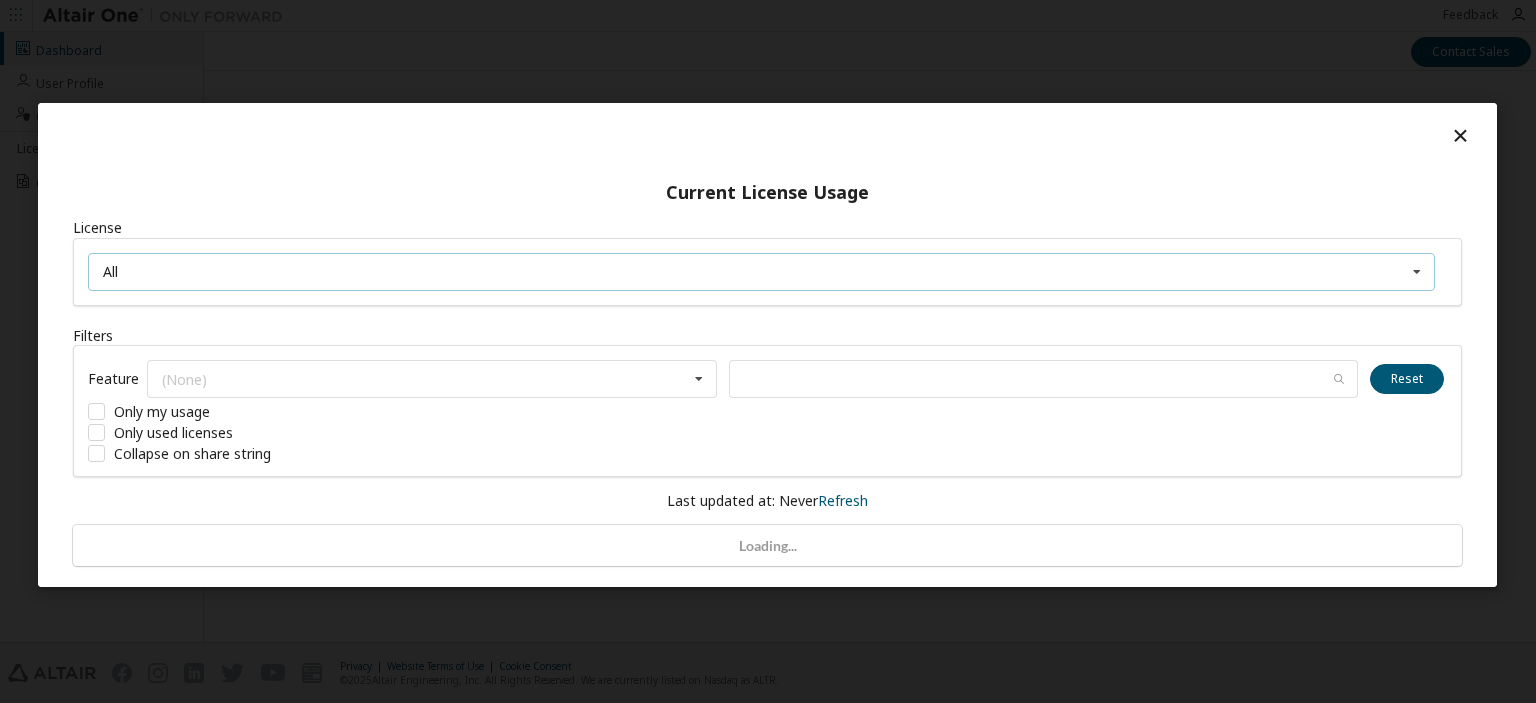 click on "All All 132340 - AU Enterprise Suite" at bounding box center (761, 272) 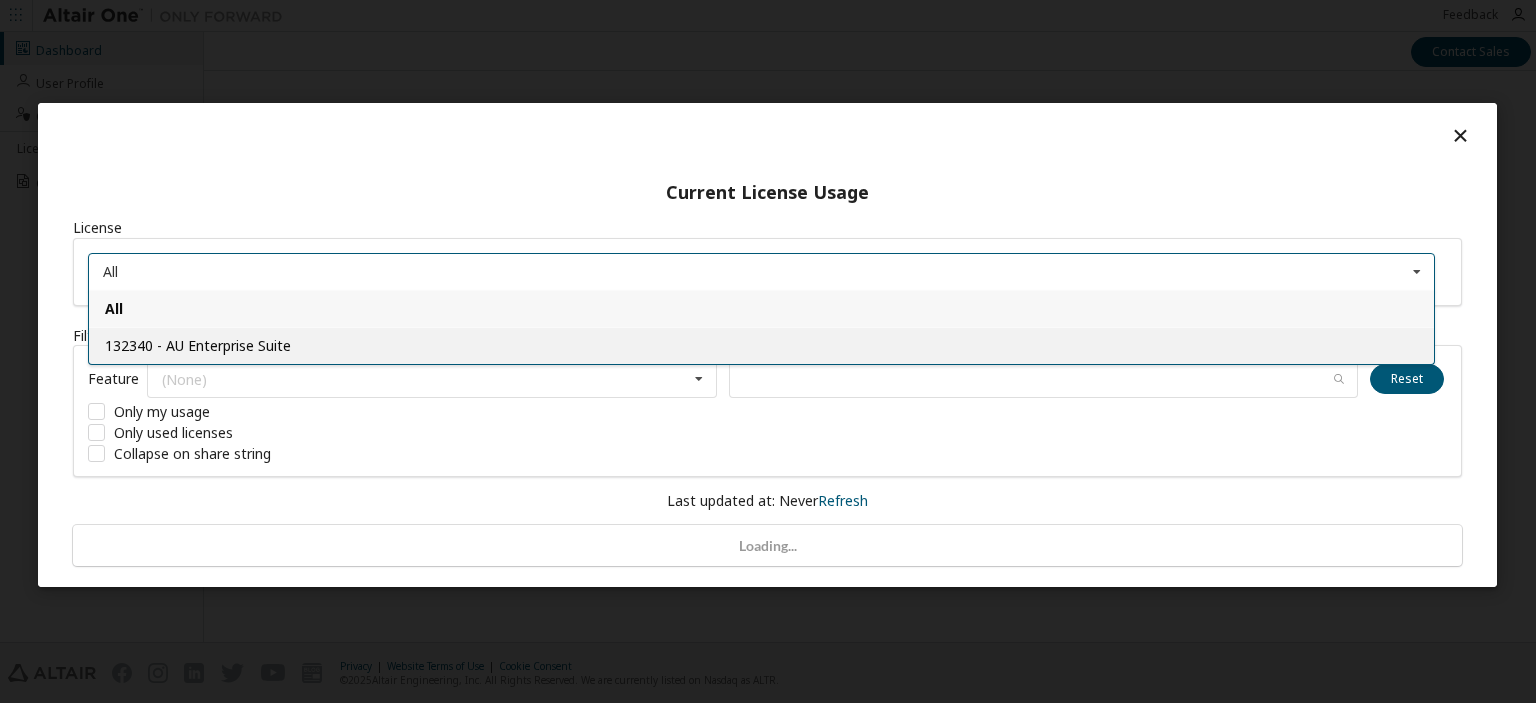 click on "132340 - AU Enterprise Suite" at bounding box center [198, 345] 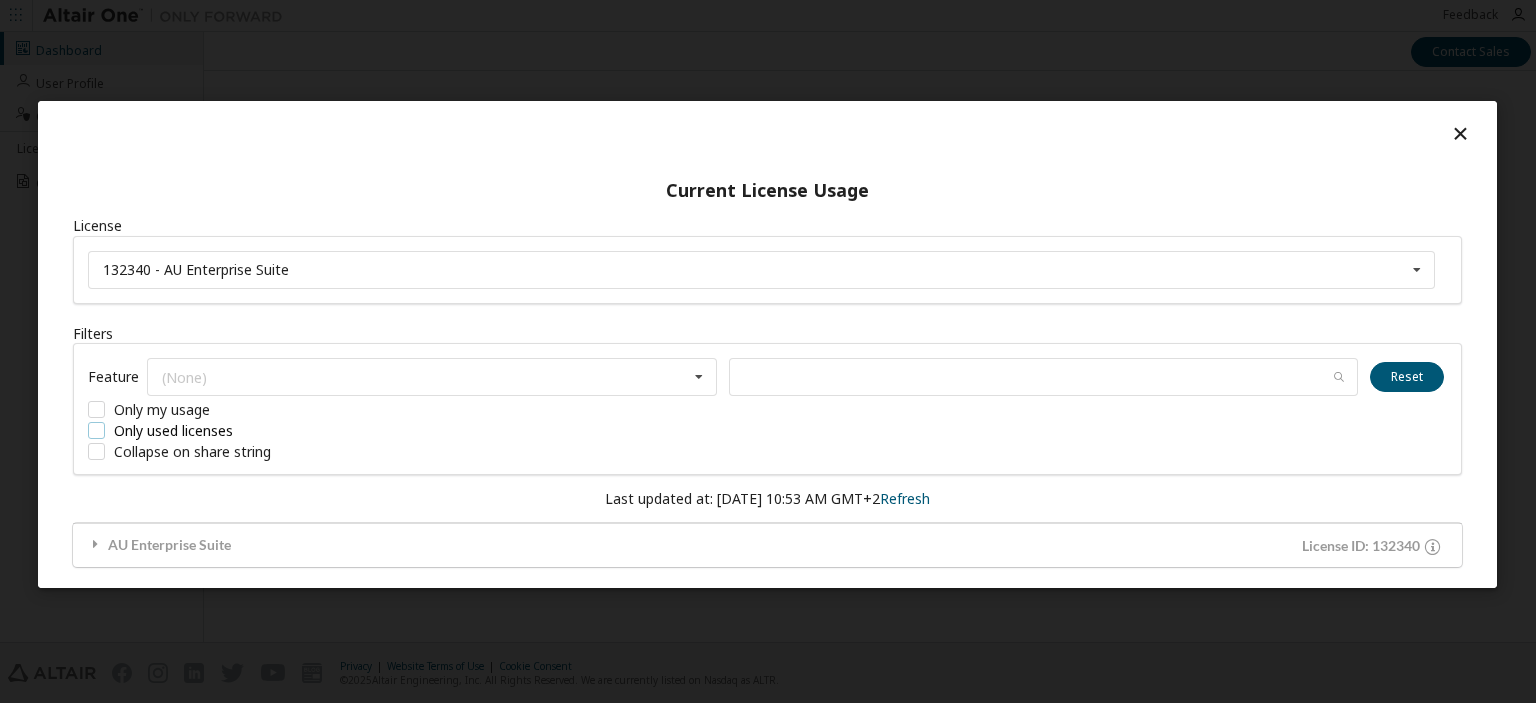 click on "Only used licenses" at bounding box center (238, 430) 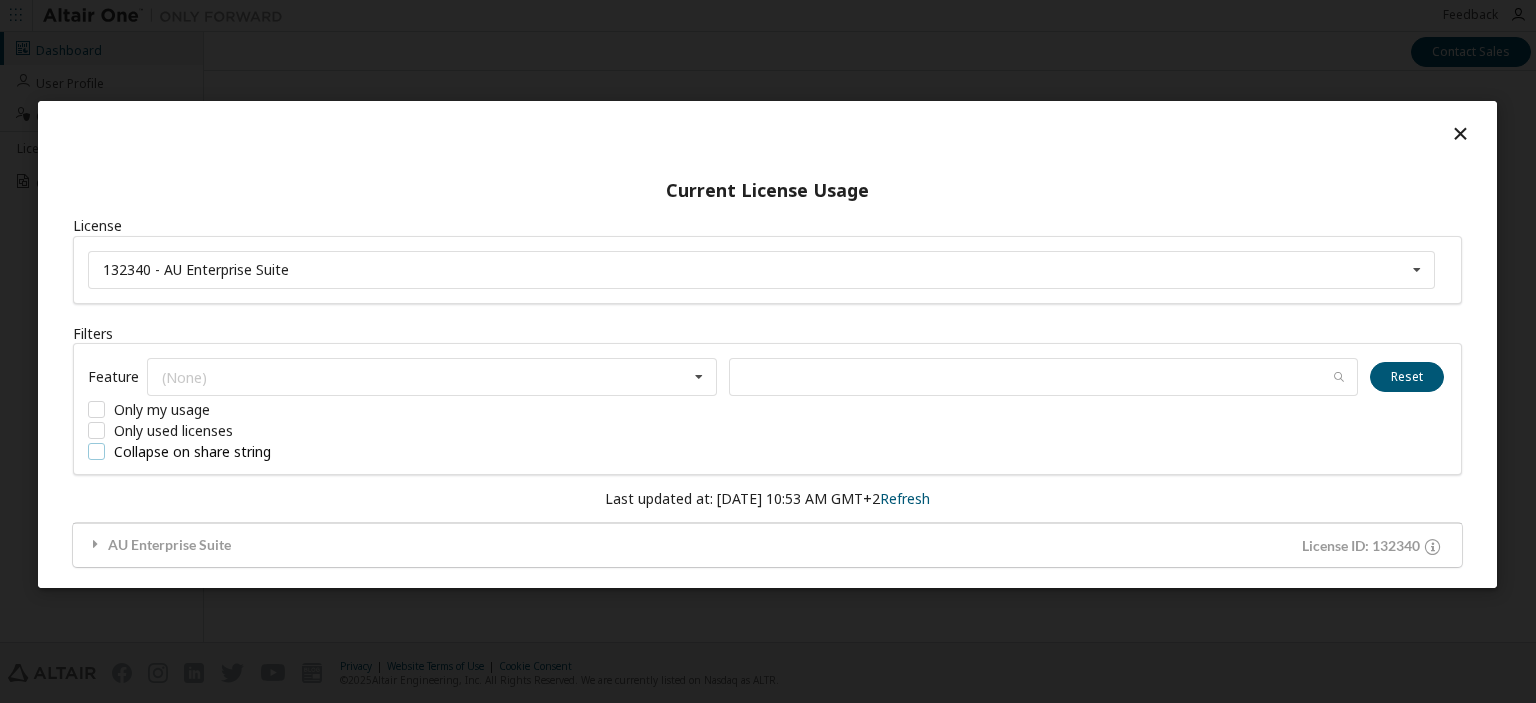 click on "Collapse on share string" at bounding box center (238, 451) 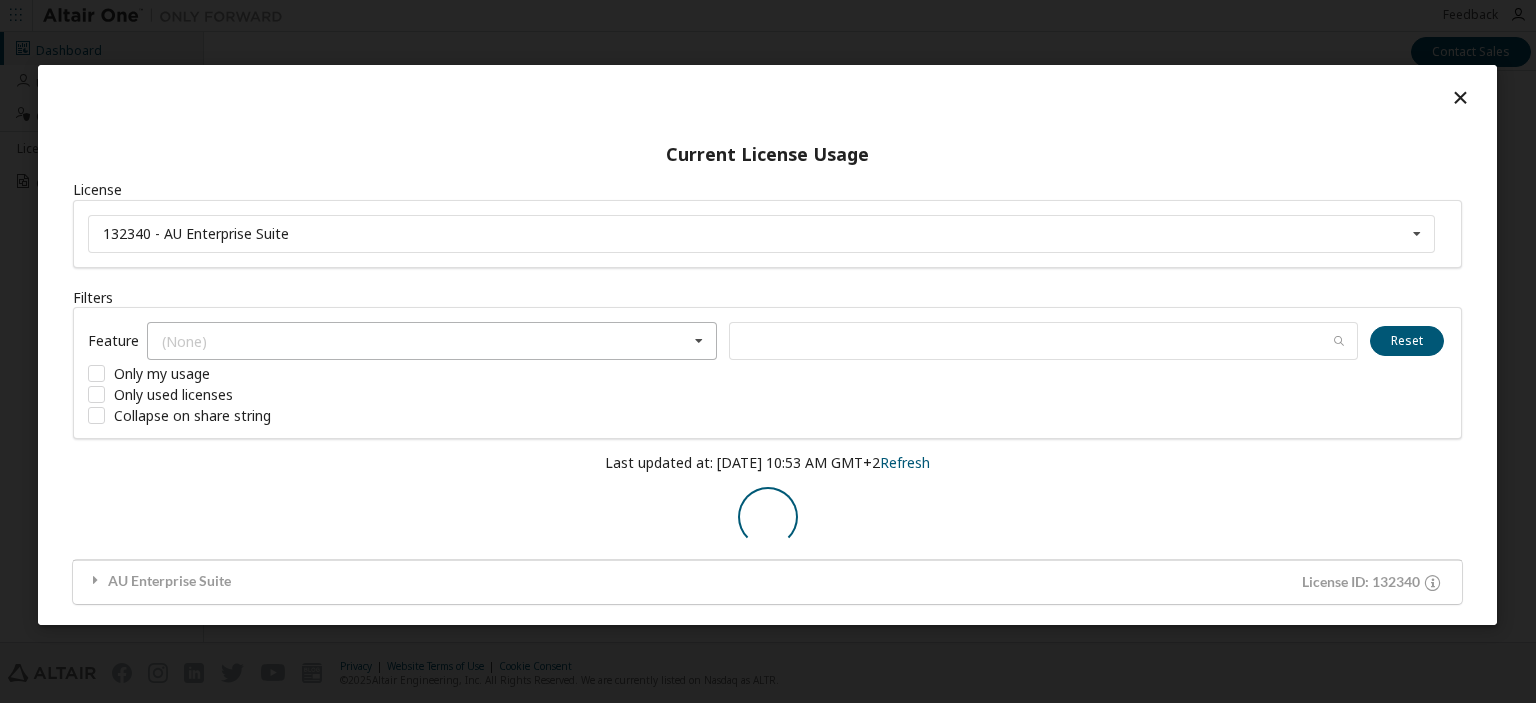 click on "(None) GlobalZoneEU HyperWorks CatiaV5Reader HWAIFPBS HWAMDCPrivateAuthoring HWAMDCPrivateExplorerPlus HWAWPF HWAccess HWAccessEmbedded HWActivate HWAcufwh HWAcusolve HWAcutrace HWAcuview HWAltairBushingModel HWAltairCopilotHyperWorks HWAltairManufacturingSolver HWAltairMfgSolver HWAltairOneDesktop HWAltairOneEnterpriseUser HWAnalyticsPBS HWAnalyticsUser HWAnalyticsWorkbench HWAutomate HWAutomationBatch HWBatchMesher HWBatchUtilities HWBatteryDesigner HWBatteryDesignerRVE HWClick2CastGUI HWClick2CastSolver HWClick2ExtrudeCalibSolver HWClick2ExtrudeProcess HWClick2ExtrudeQuenchingSolver HWClick2FormIncrGUI HWClick2FormOneStep HWClick2MoldGUI HWClick2MoldSolver HWCompose HWConnectMe HWDSim HWDataManager HWDesignAIGui HWDistributedLoadMapper HWEComputeManager HWEDEMGUI HWEDEMSolver HWEDataManager HWEDisplayManager HWEEvisionBasic HWEEvisionDiff HWEEvisionDocGen HWEEvisionPro HWEEvisionSignOff HWEProcessManager HWEProcessManagerApp HWEResultsManager HWESAComp HWESimulationManager HWElectroFloGUI HWEmbedBasic" at bounding box center [432, 341] 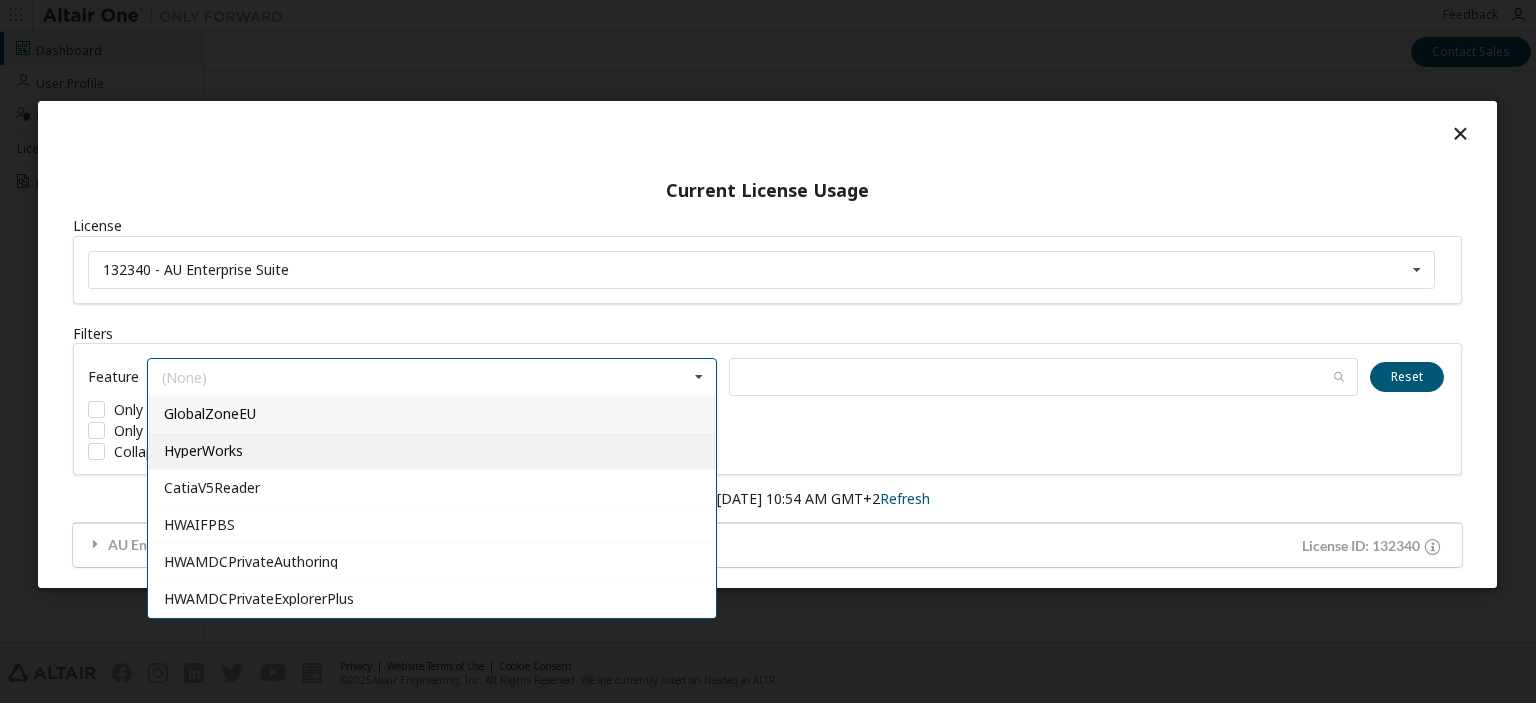 click on "HyperWorks" at bounding box center (432, 451) 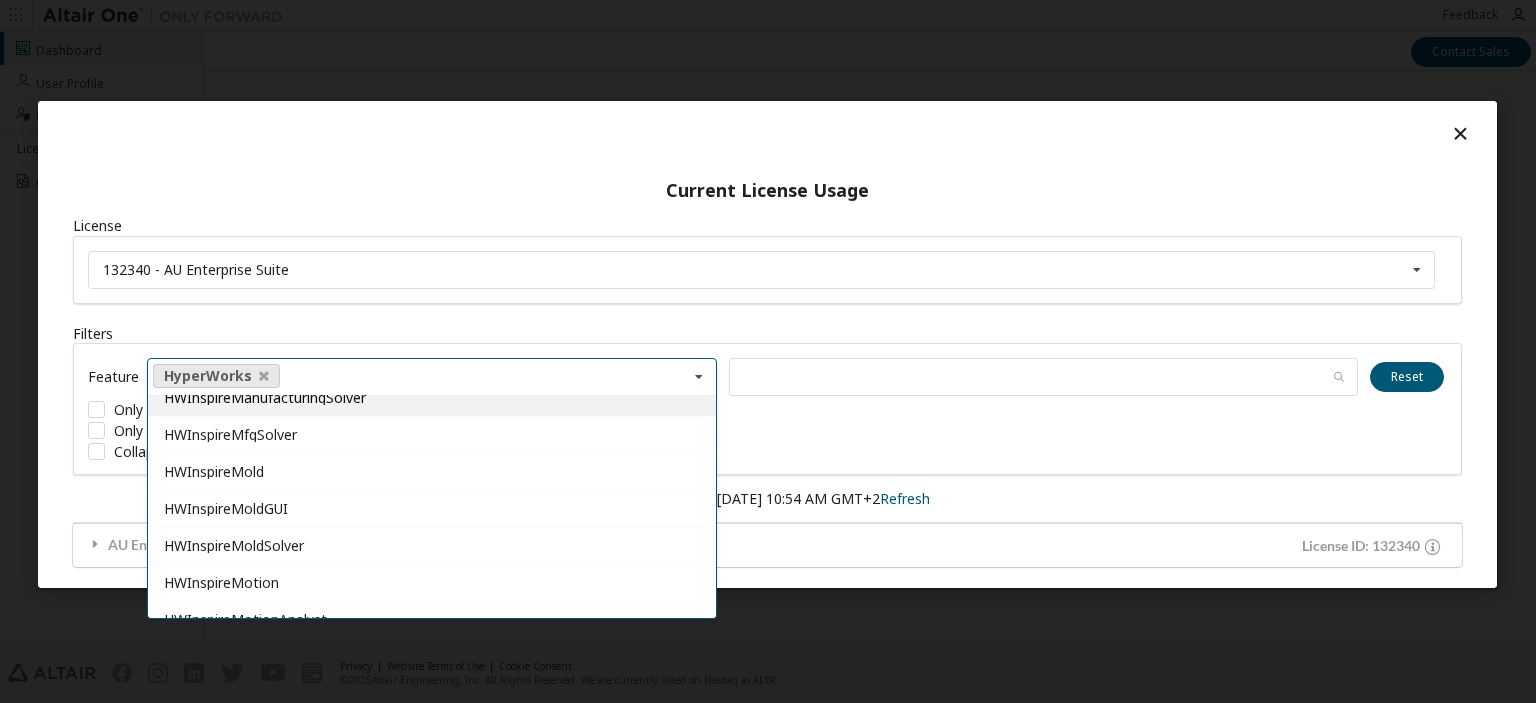 scroll, scrollTop: 5414, scrollLeft: 0, axis: vertical 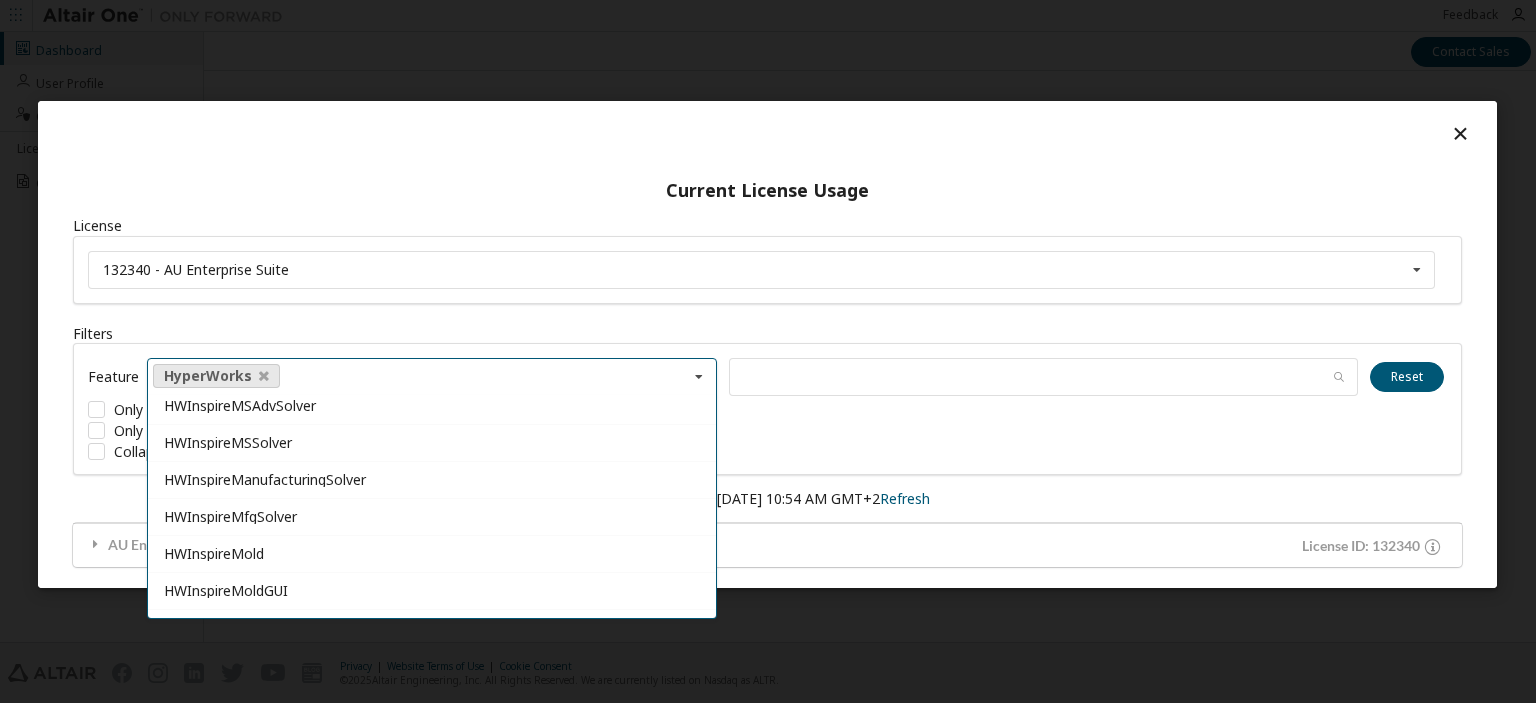 click at bounding box center (301, 377) 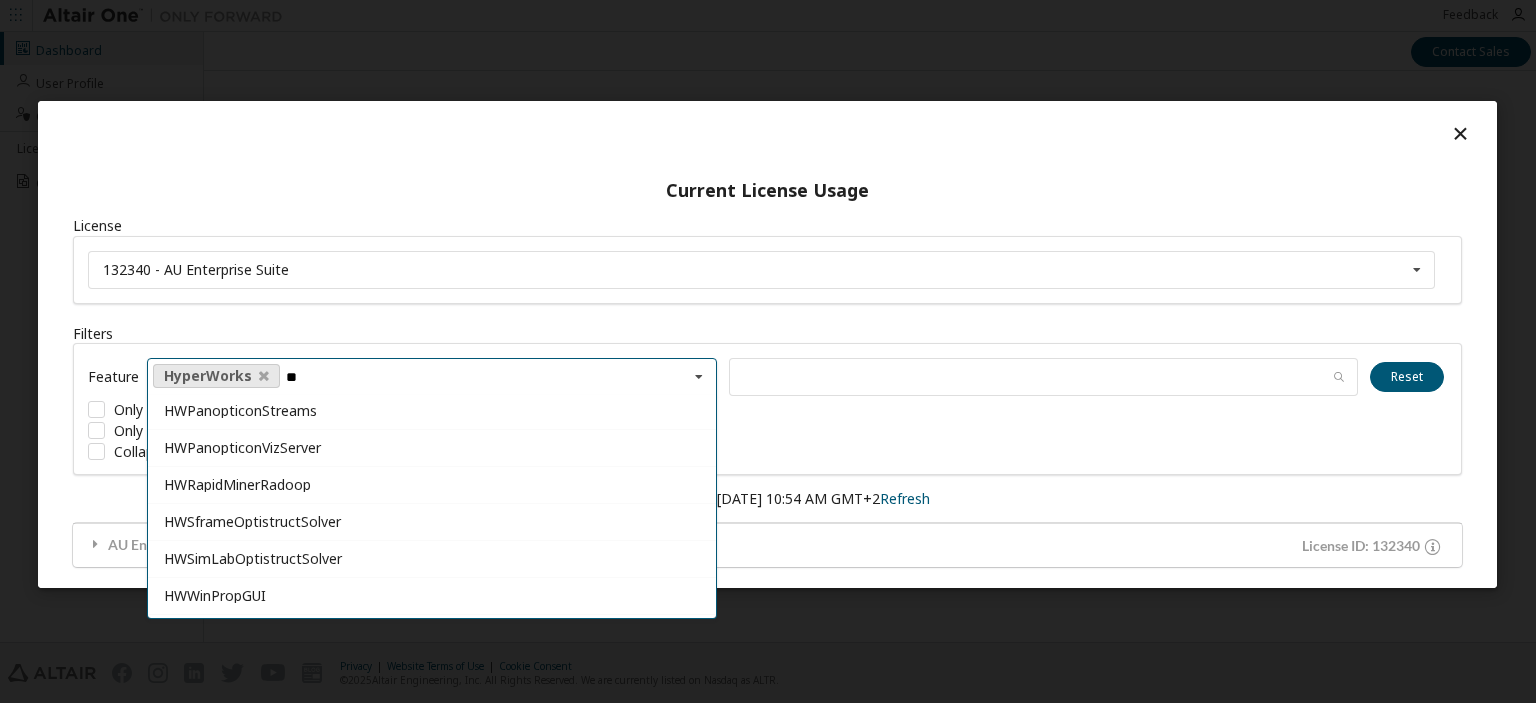 scroll, scrollTop: 549, scrollLeft: 0, axis: vertical 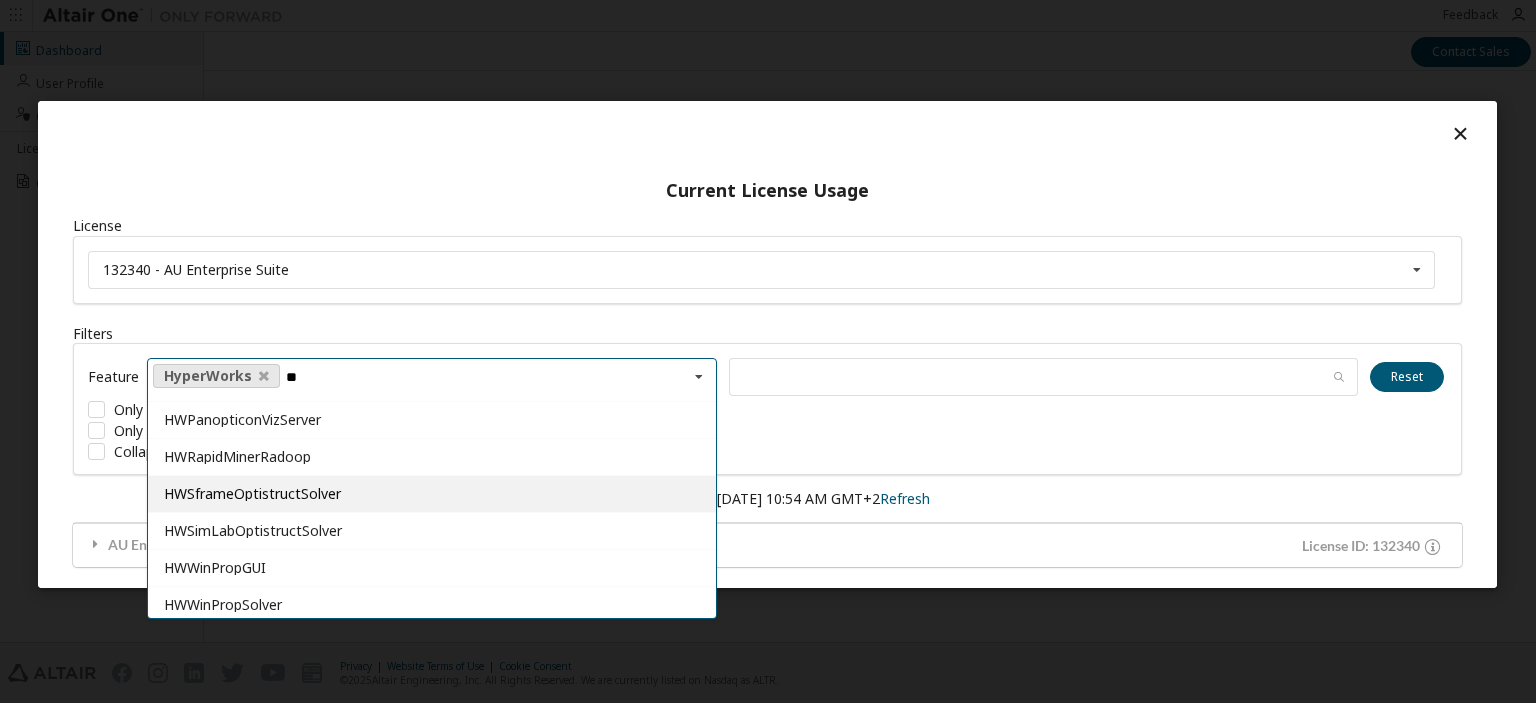type on "**" 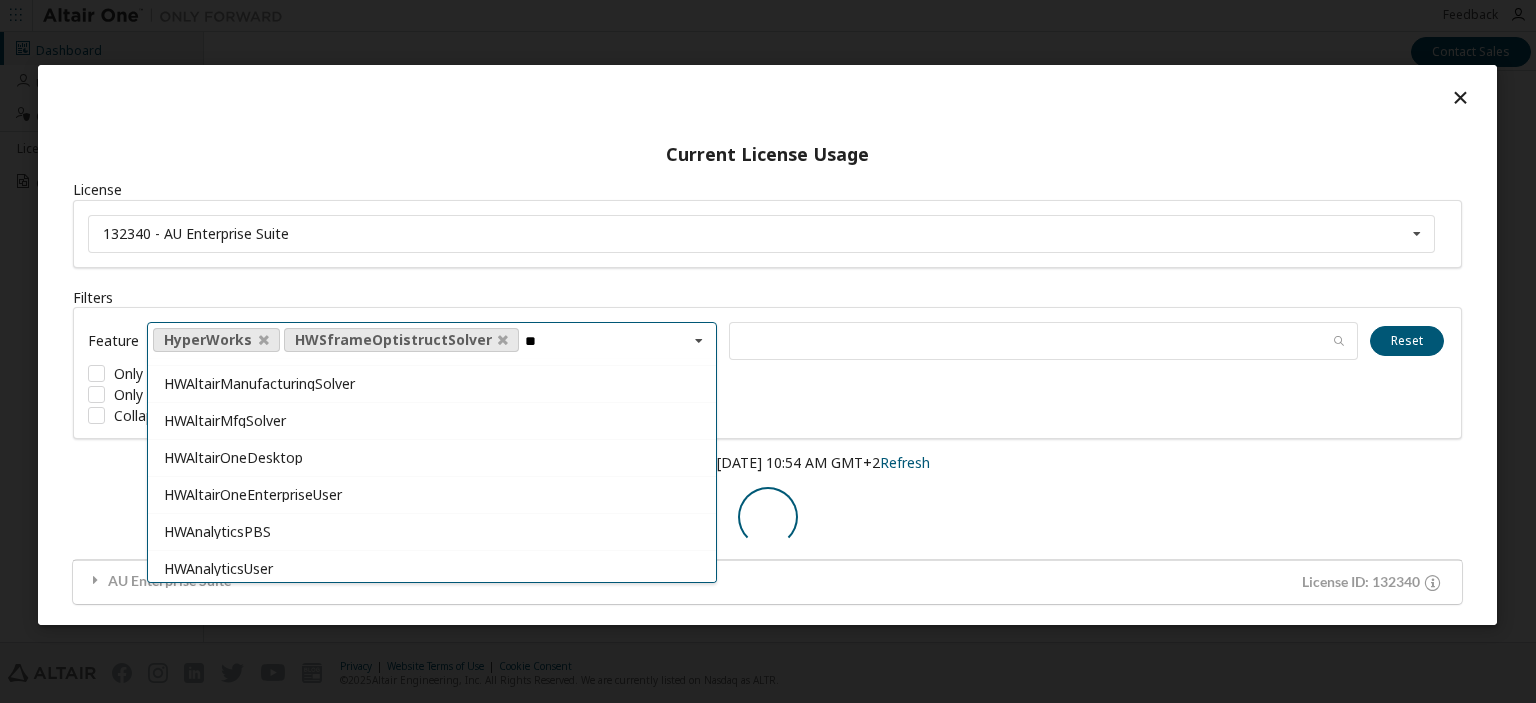 type 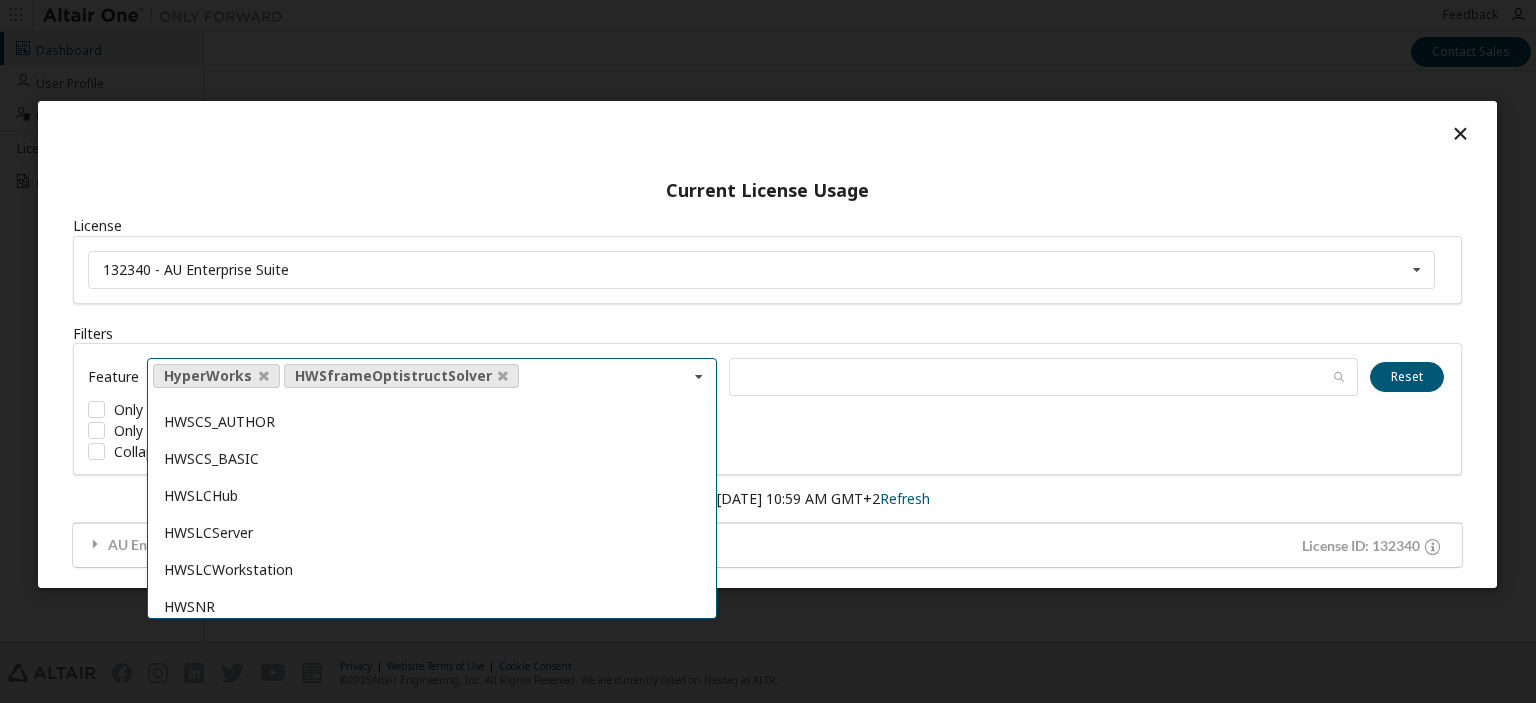 scroll, scrollTop: 9314, scrollLeft: 0, axis: vertical 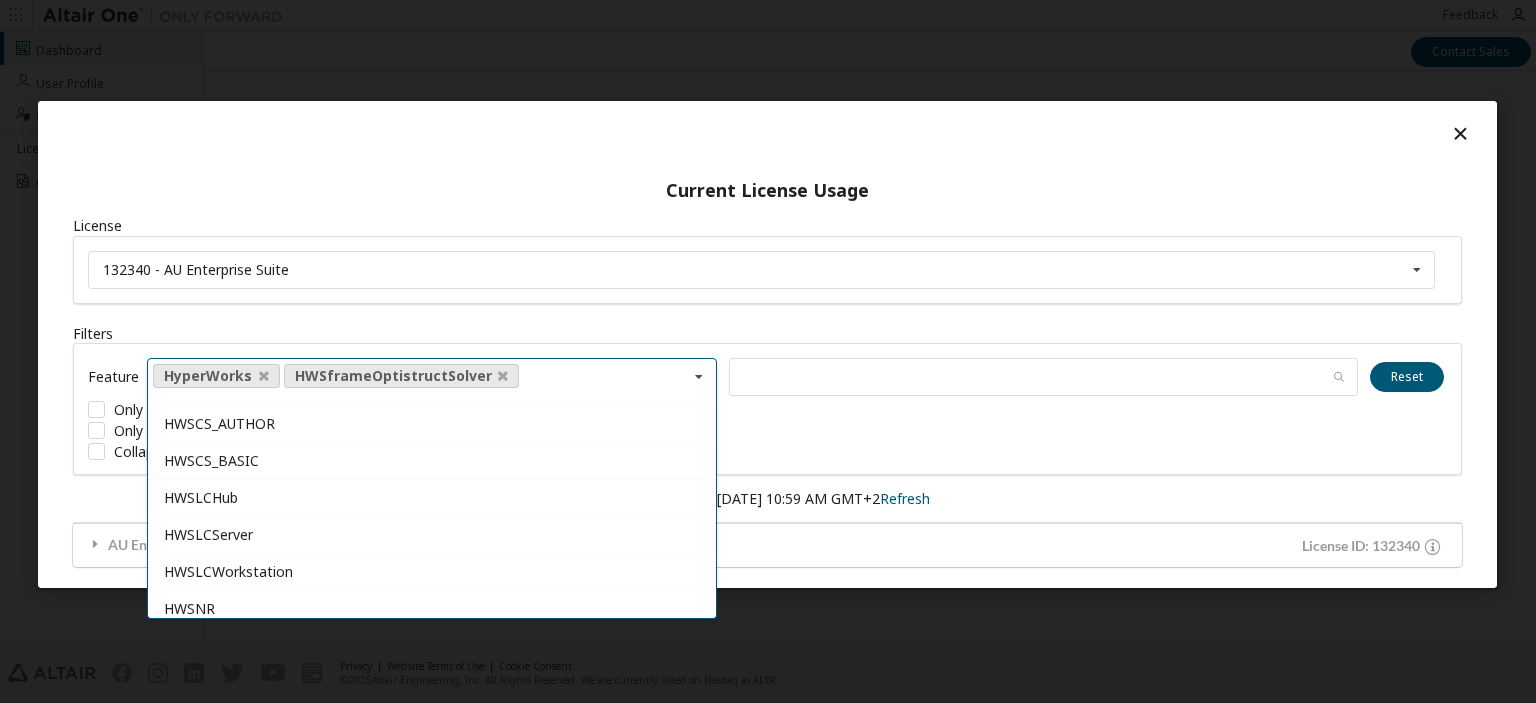click at bounding box center (699, 377) 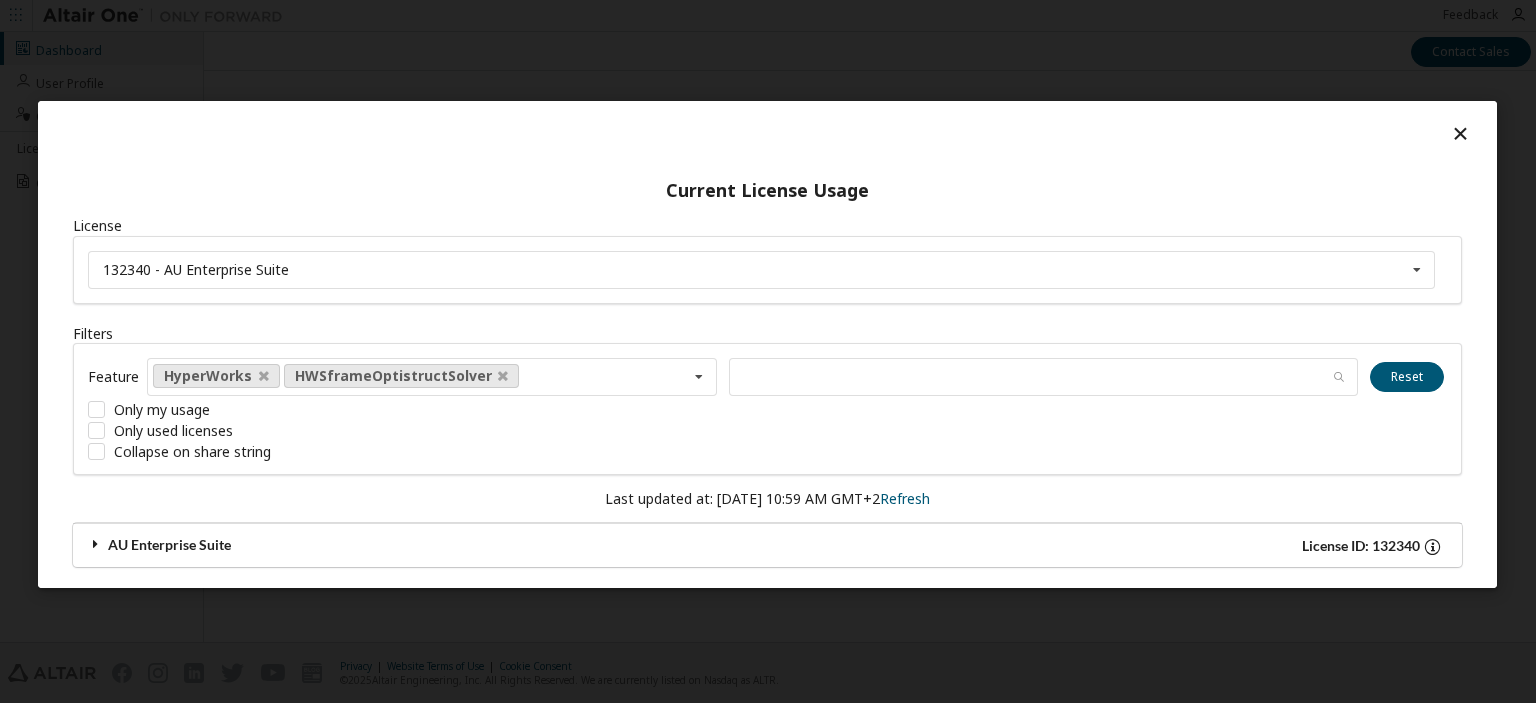click on "AU Enterprise Suite" at bounding box center [427, 546] 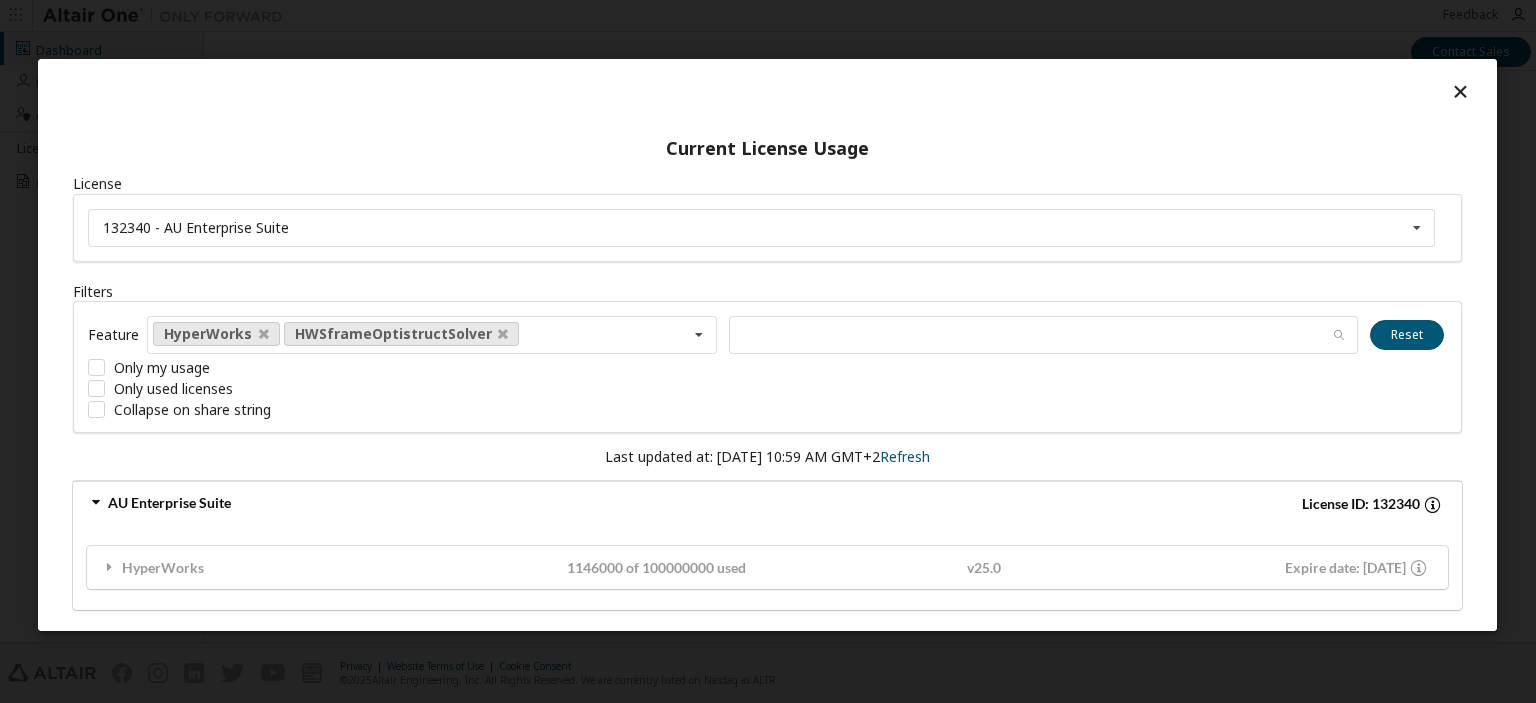 click on "AU Enterprise Suite" at bounding box center [427, 503] 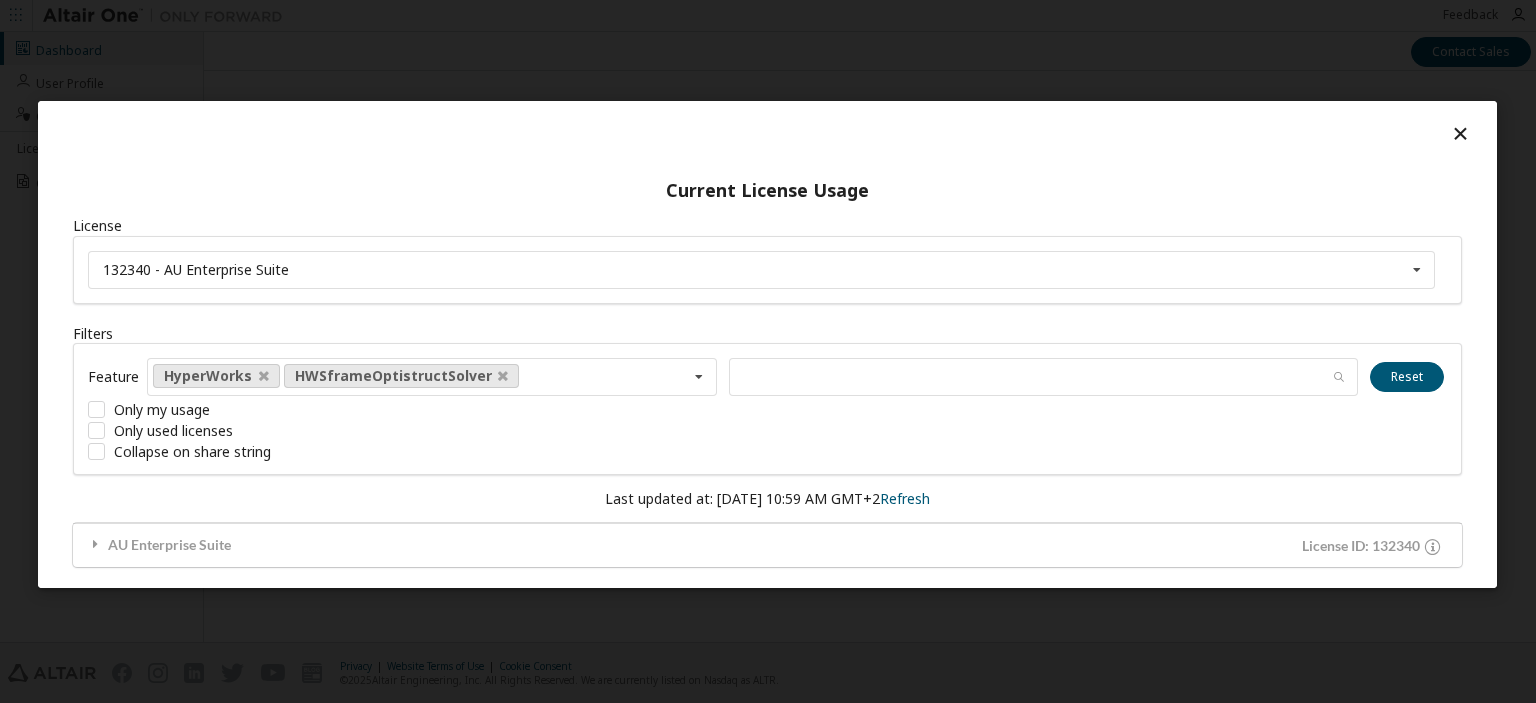 click at bounding box center [1460, 133] 